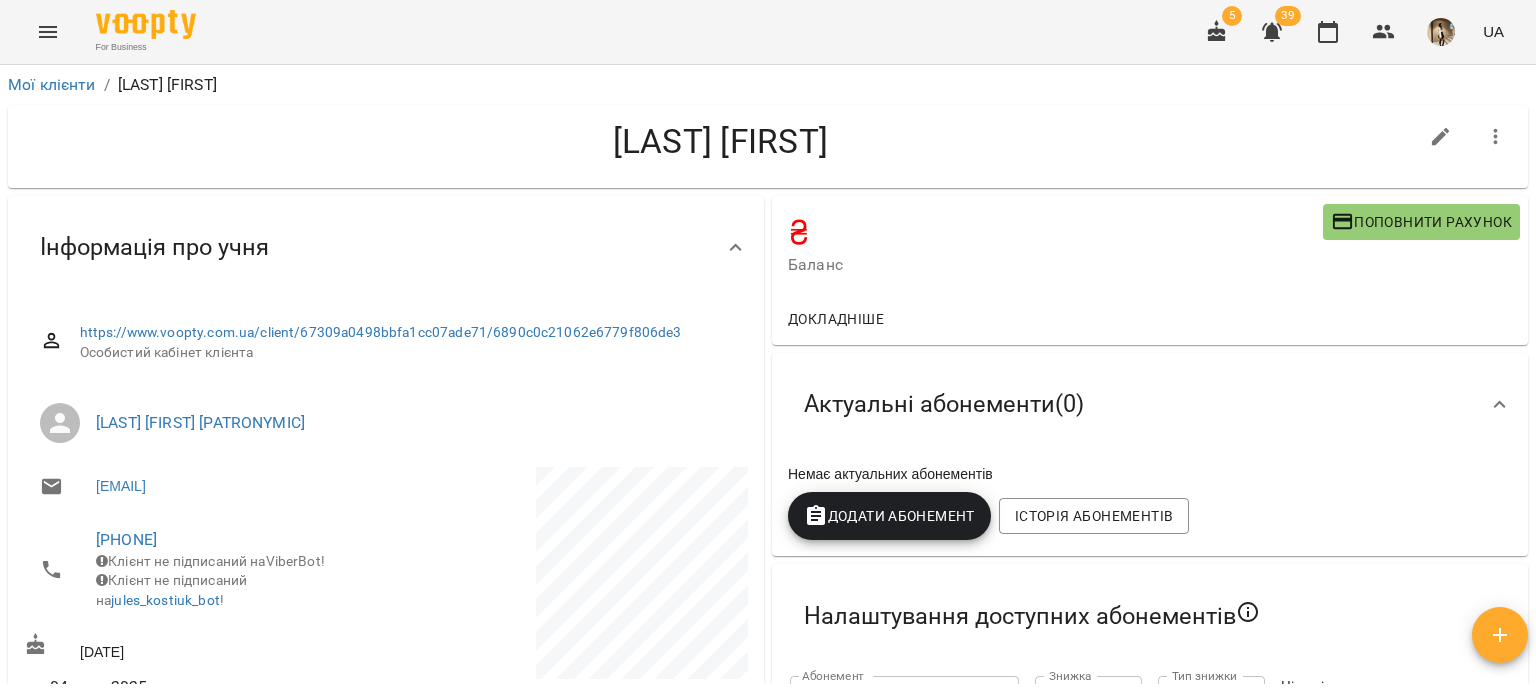 scroll, scrollTop: 0, scrollLeft: 0, axis: both 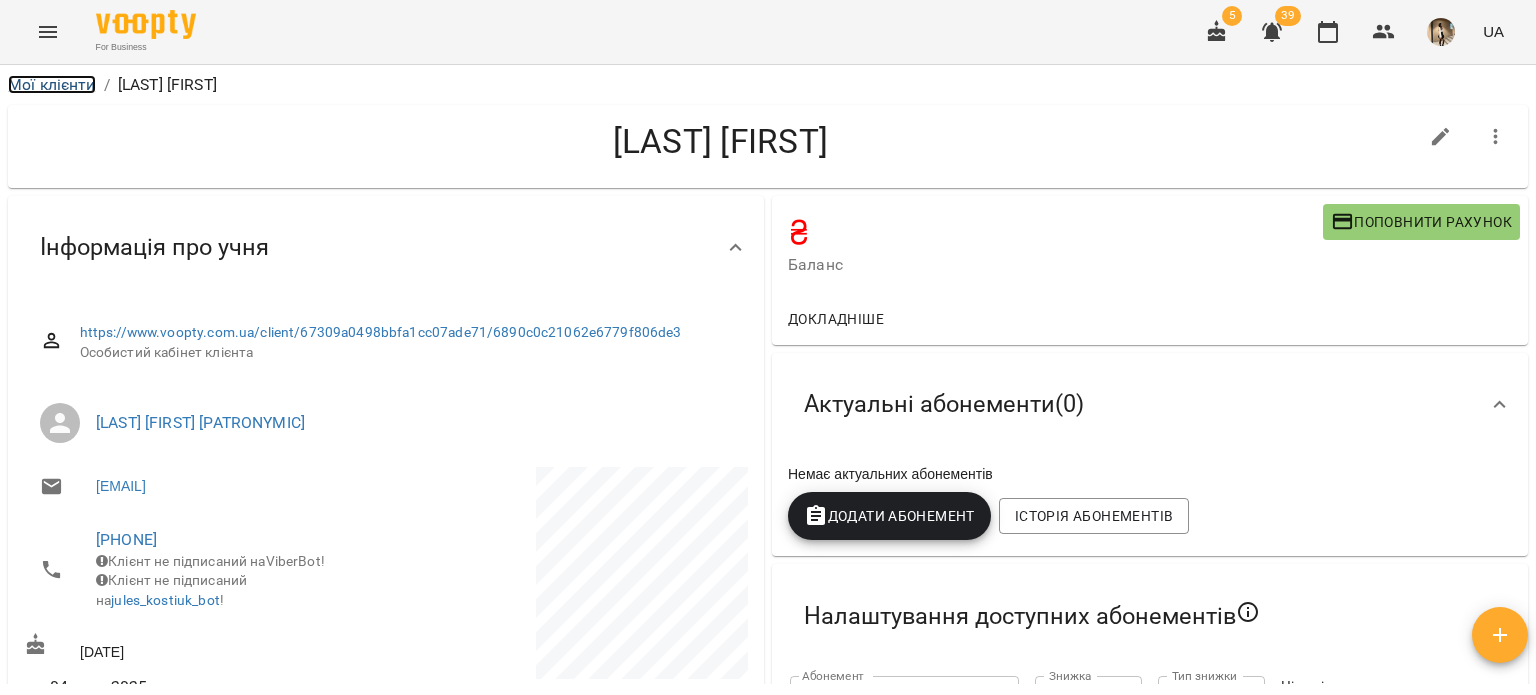 click on "Мої клієнти" at bounding box center [52, 84] 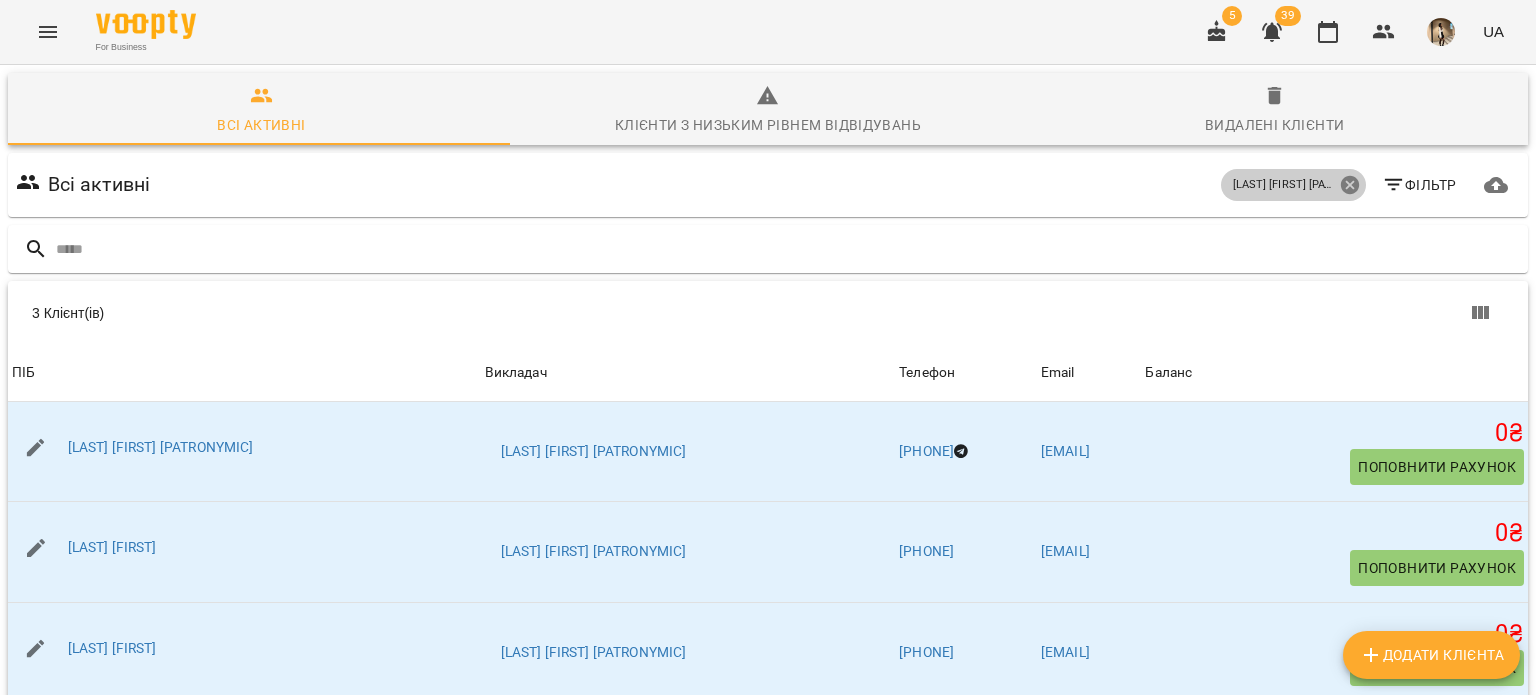 click 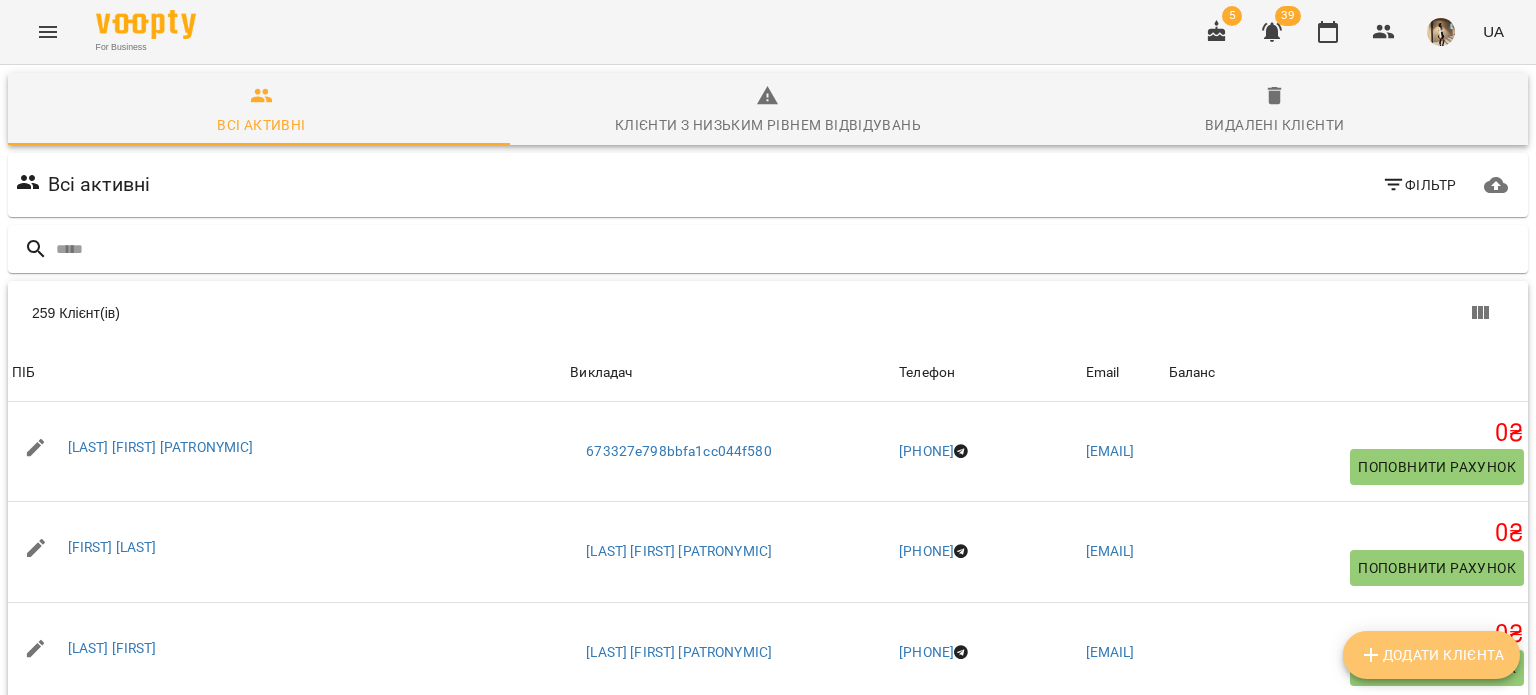 click on "Додати клієнта" at bounding box center (1431, 655) 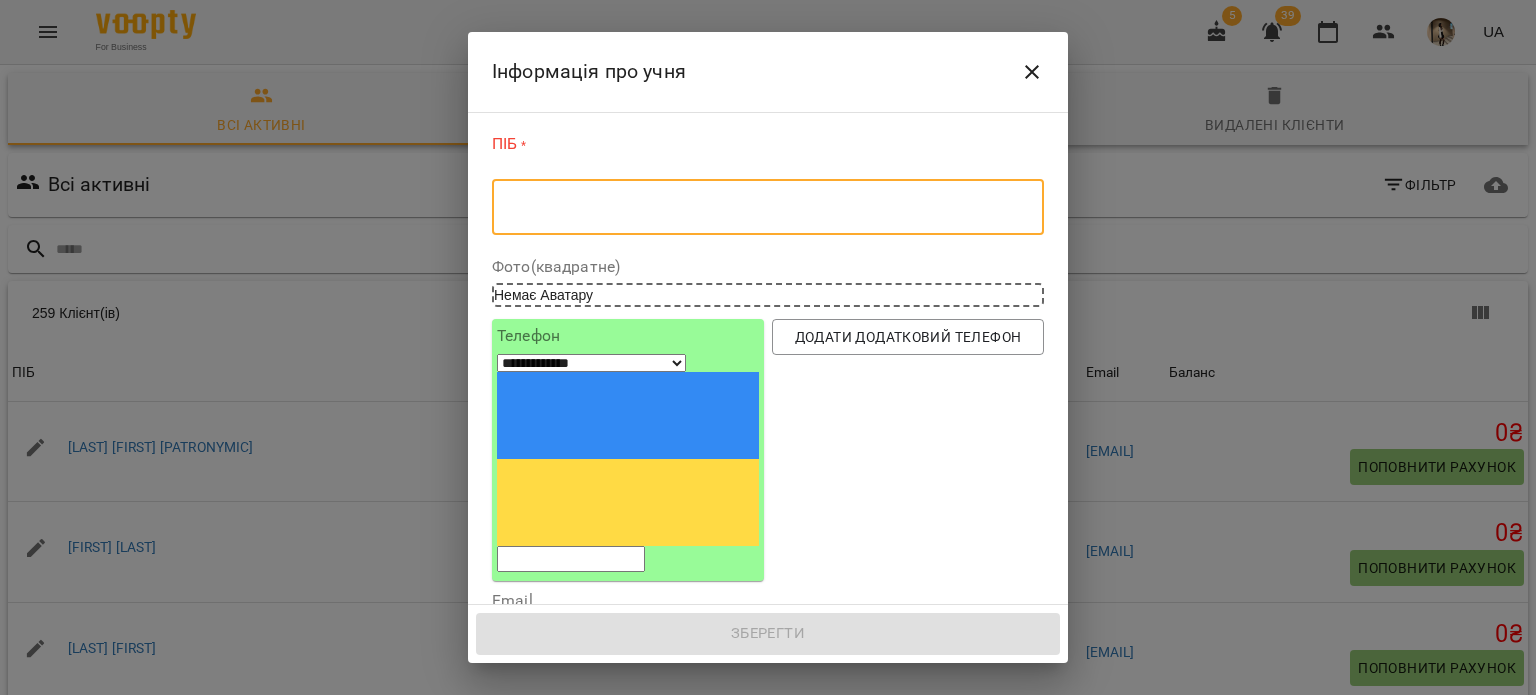 click at bounding box center [768, 207] 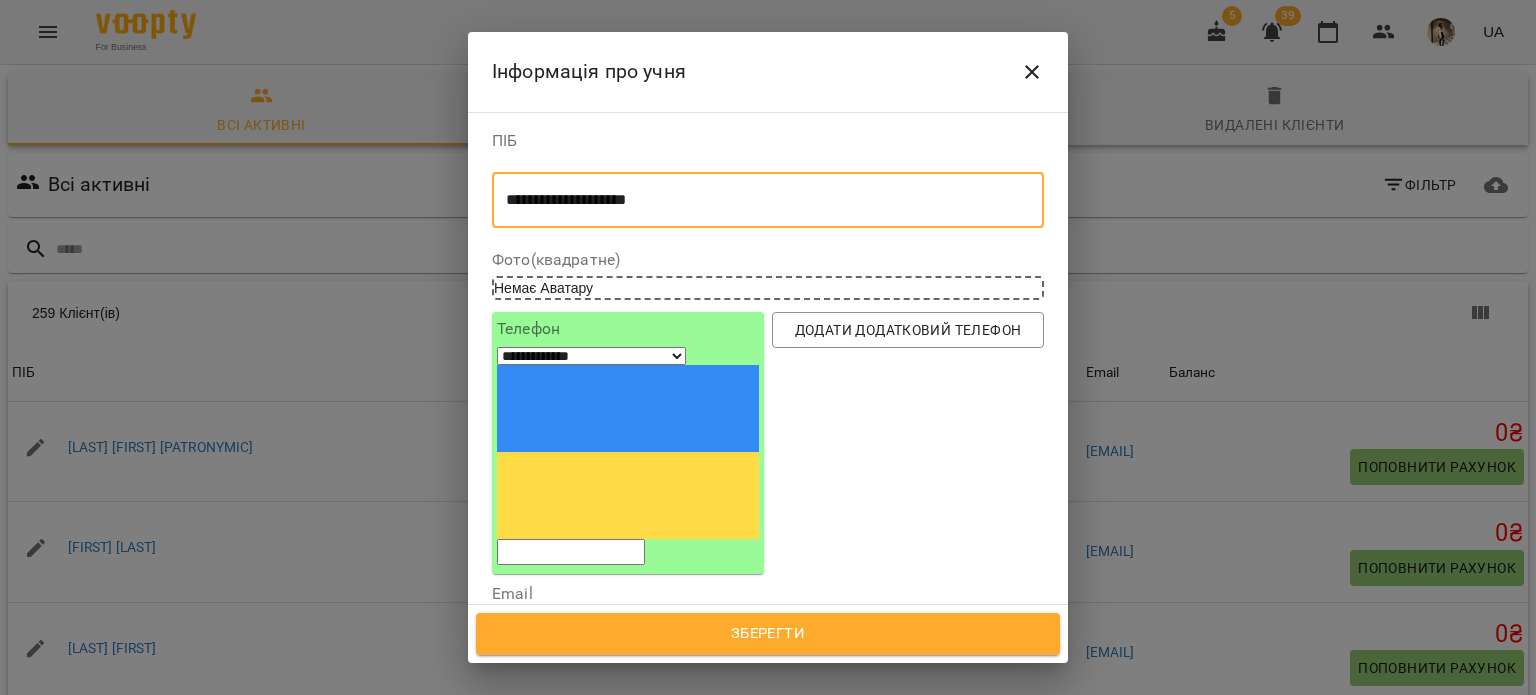 type on "**********" 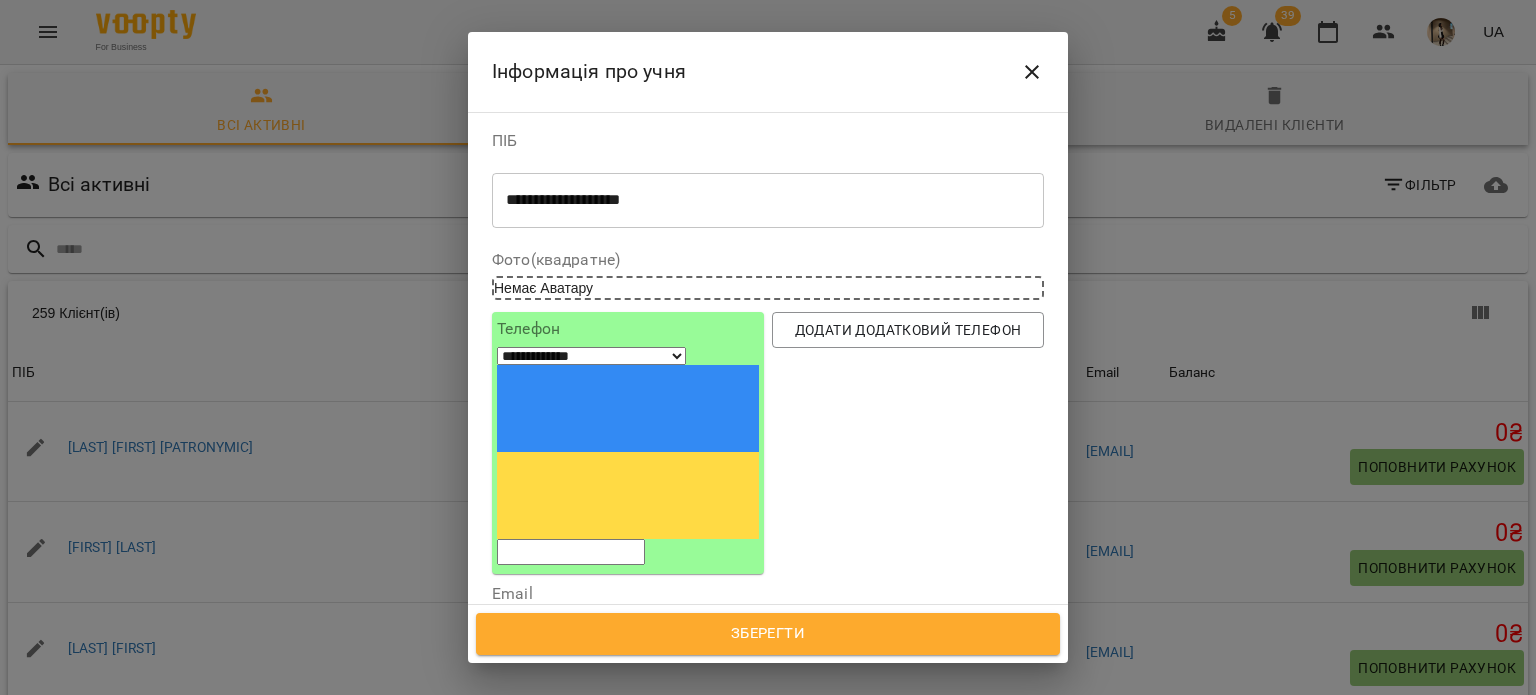 click at bounding box center (571, 552) 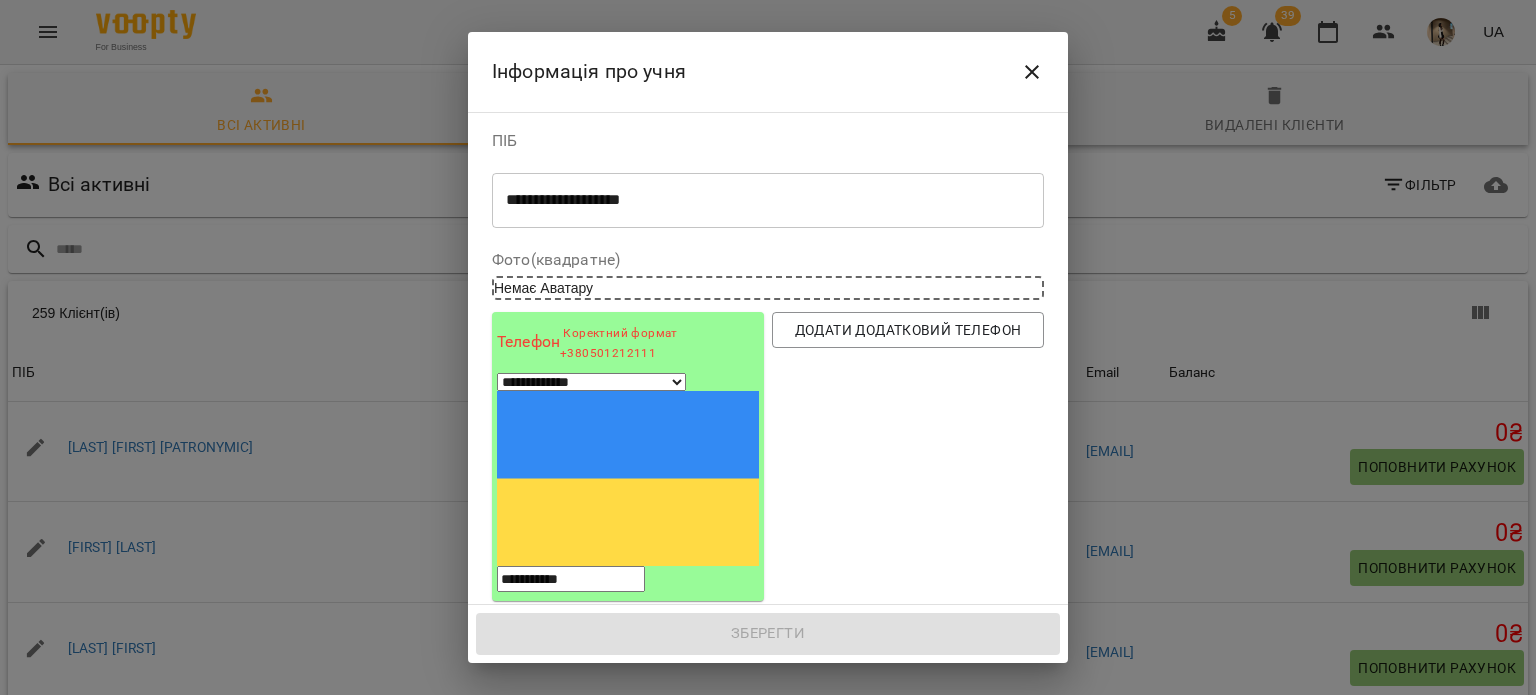 click on "**********" at bounding box center (571, 579) 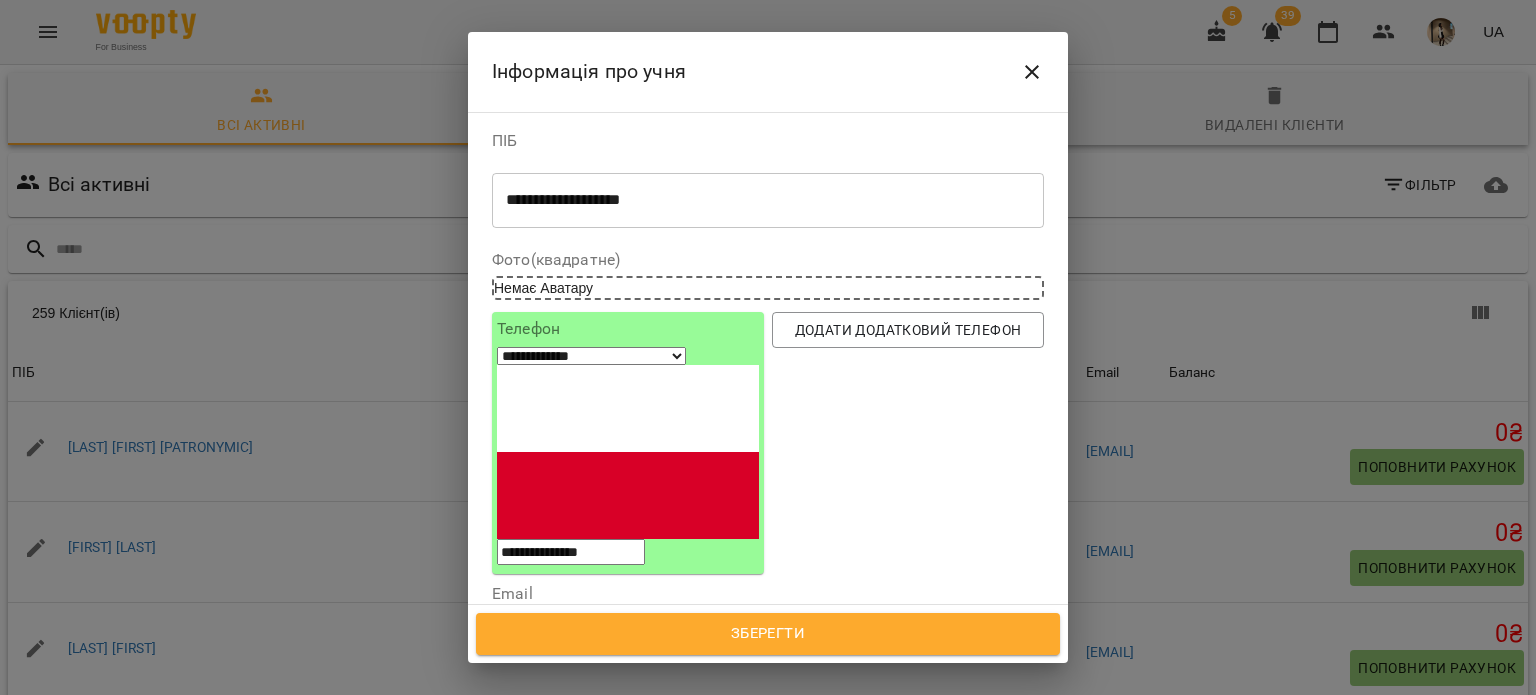 type on "**********" 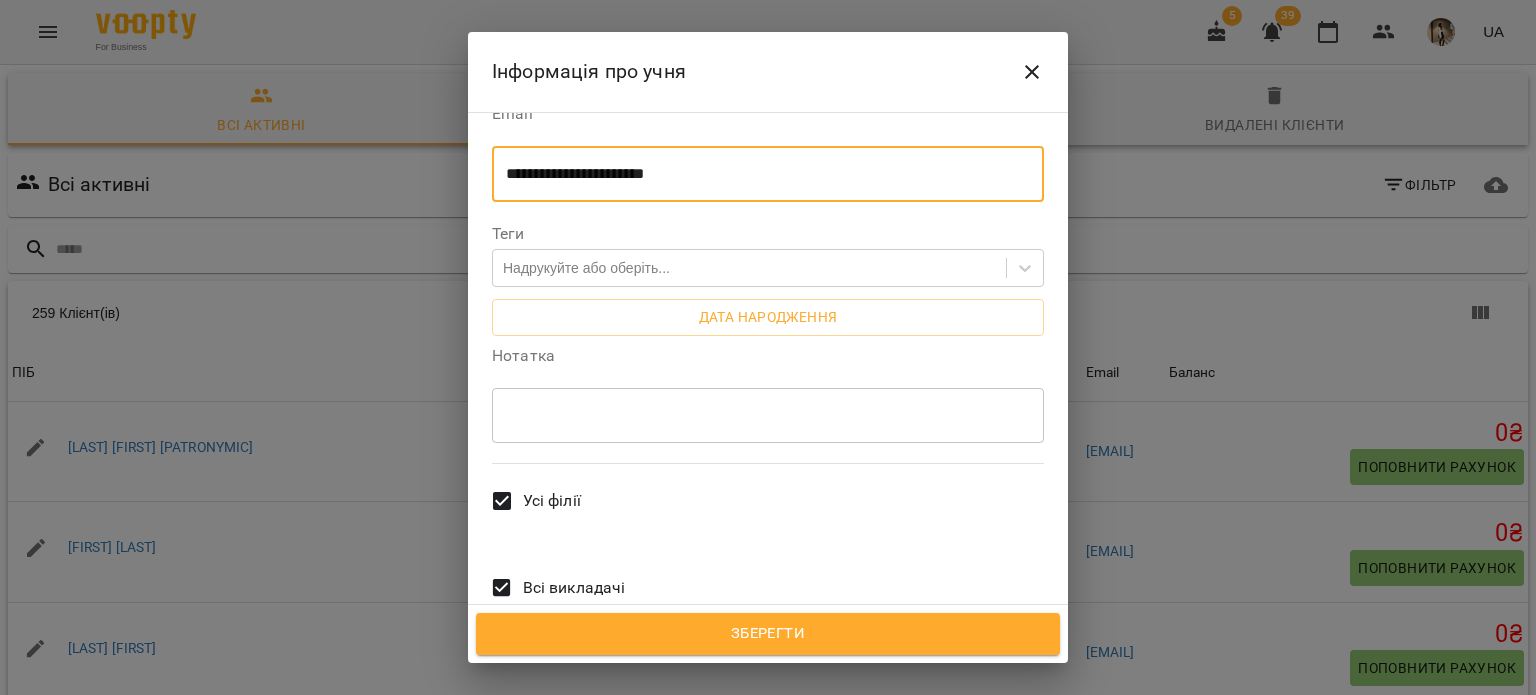 scroll, scrollTop: 484, scrollLeft: 0, axis: vertical 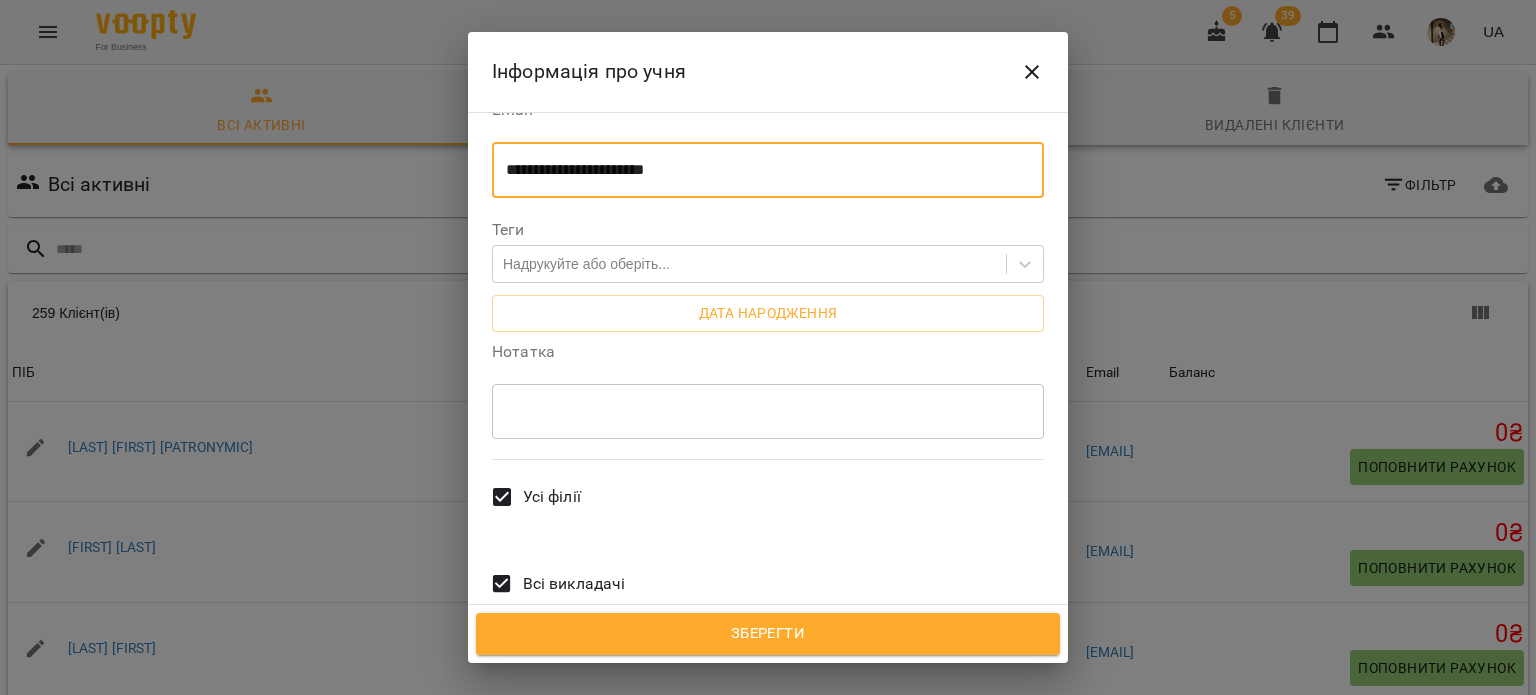 type on "**********" 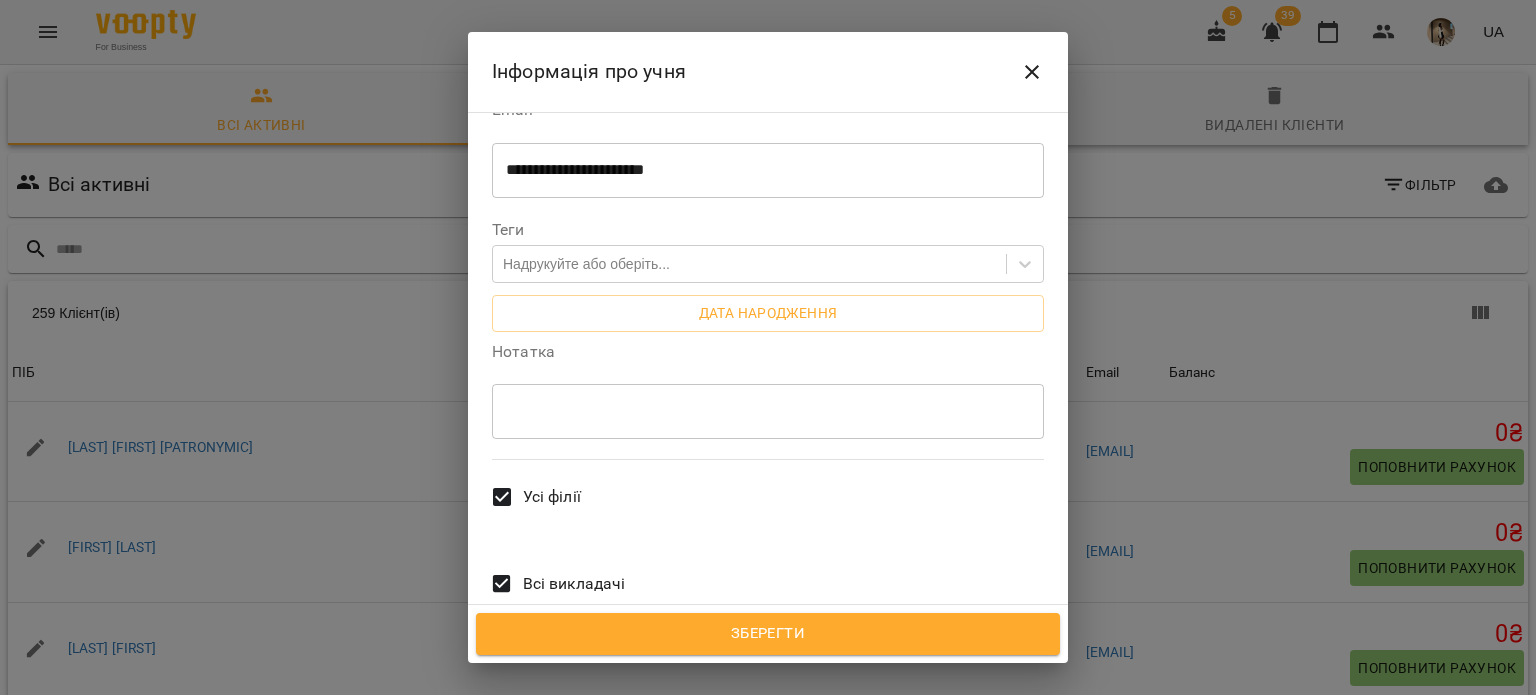 click on "Всі викладачі" at bounding box center (574, 584) 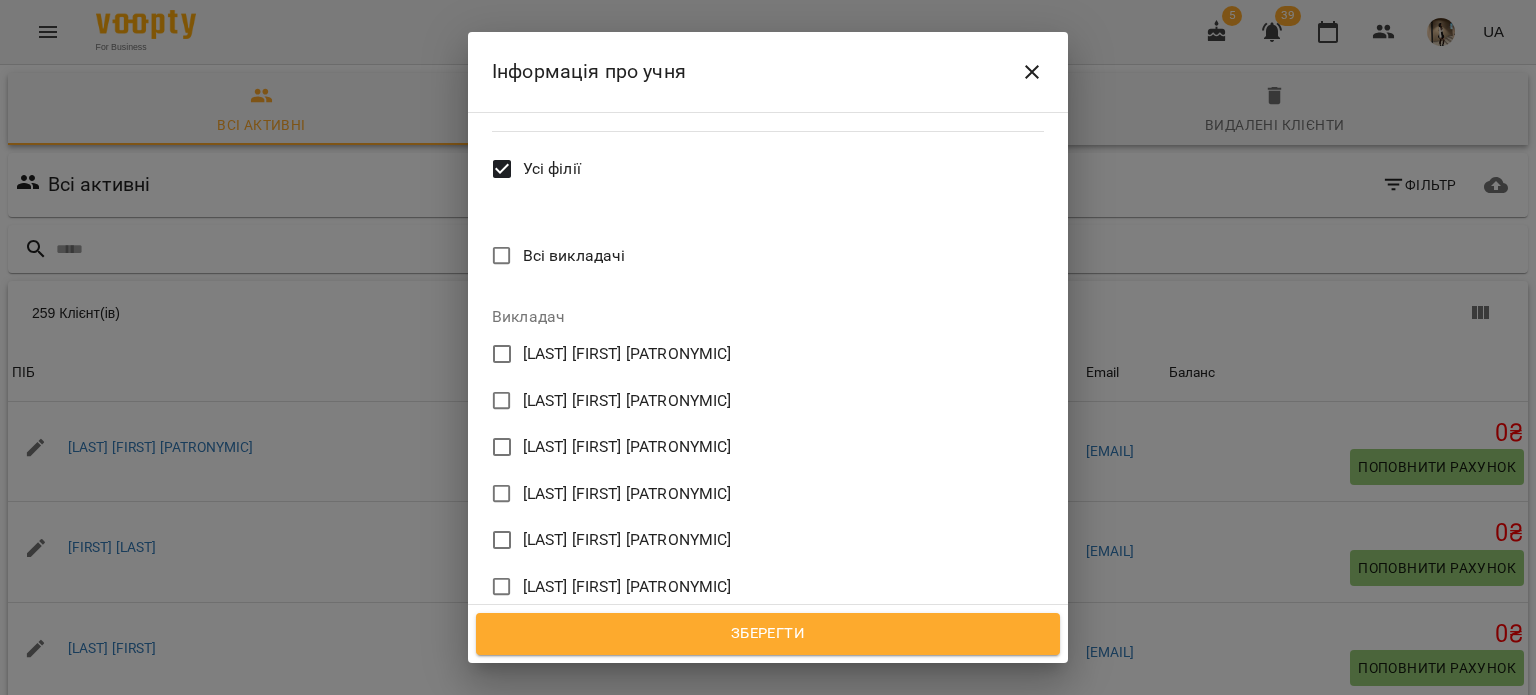 scroll, scrollTop: 814, scrollLeft: 0, axis: vertical 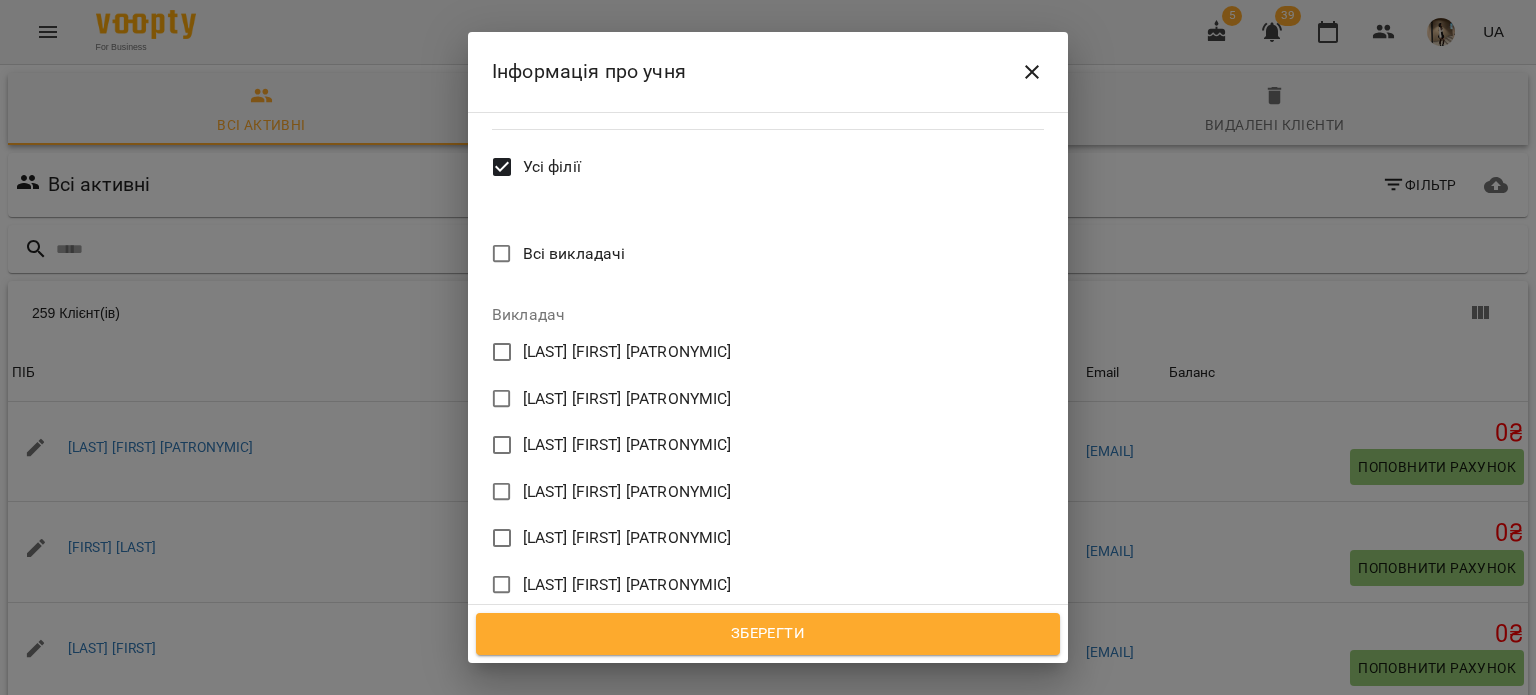 click on "[LAST] [FIRST] [PATRONYMIC]" at bounding box center (627, 538) 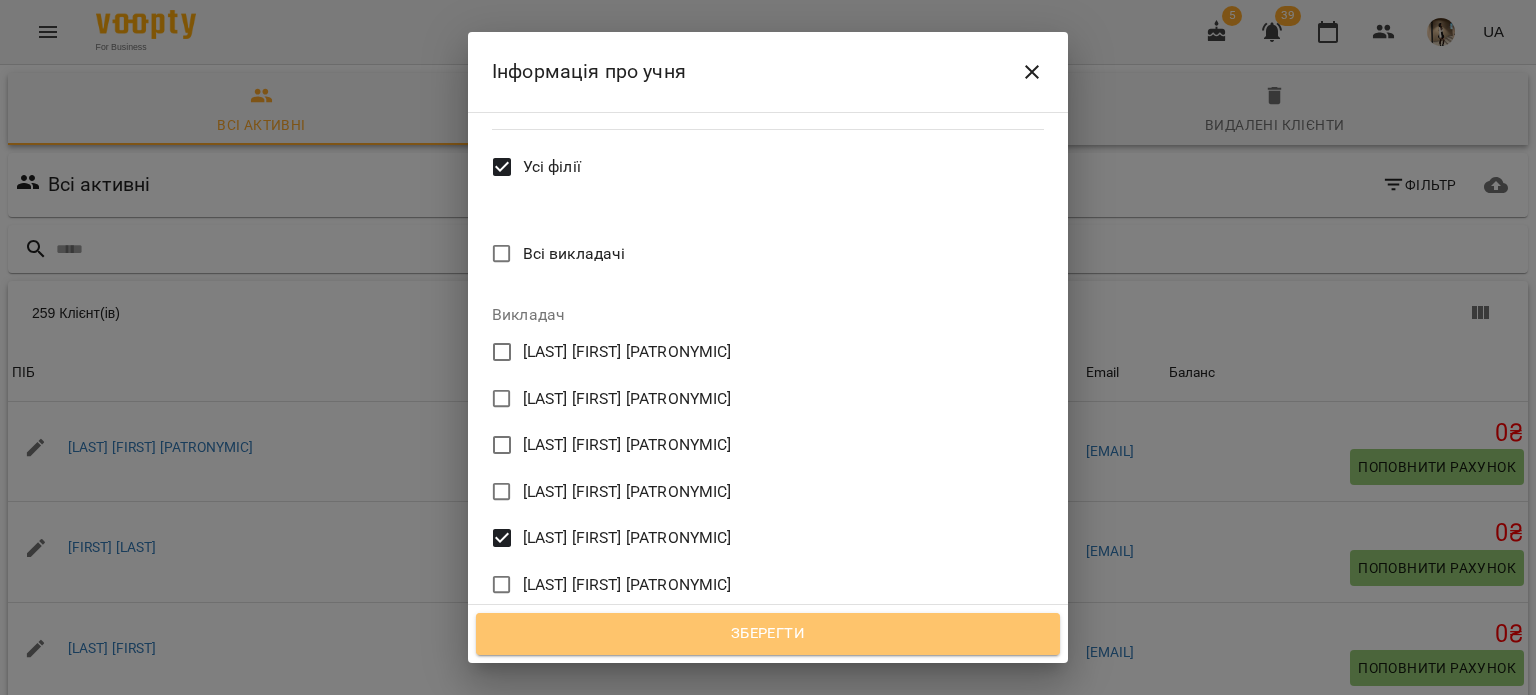 click on "Зберегти" at bounding box center (768, 634) 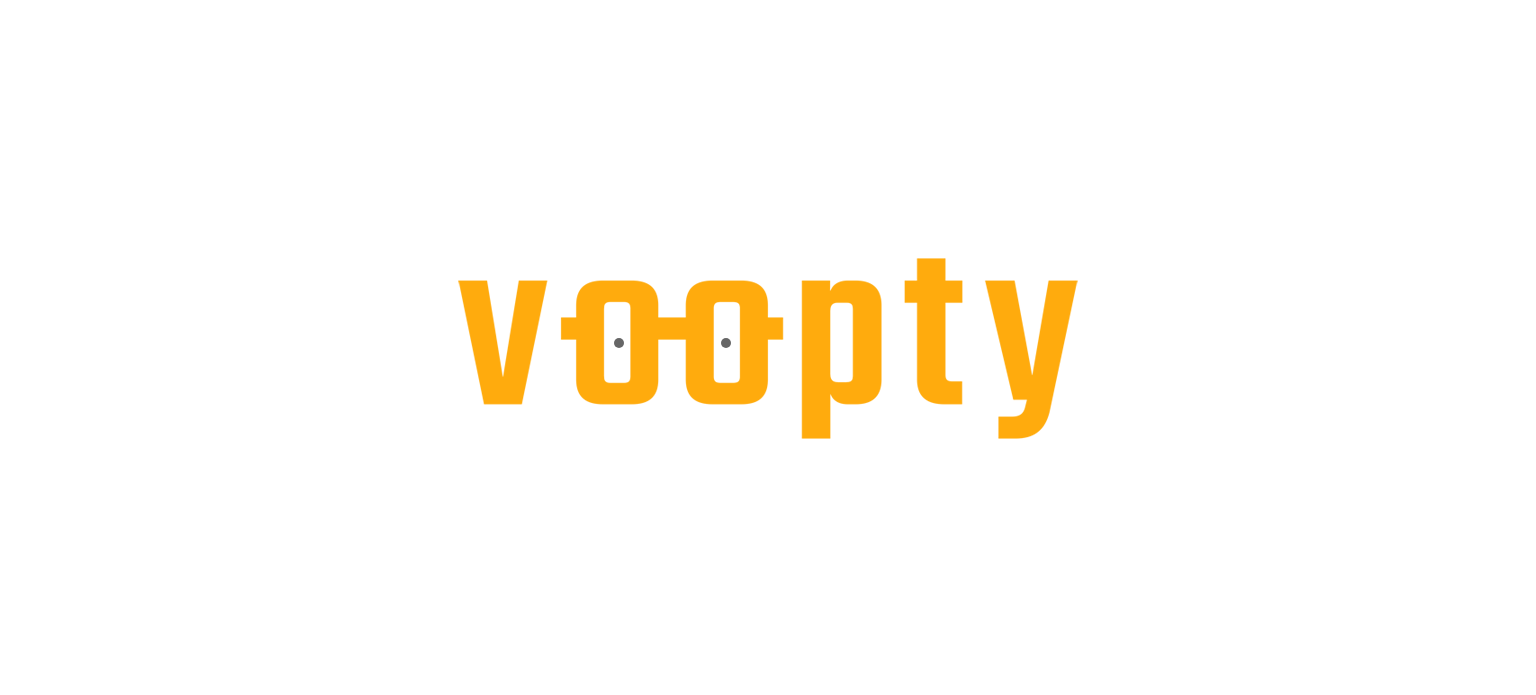 scroll, scrollTop: 0, scrollLeft: 0, axis: both 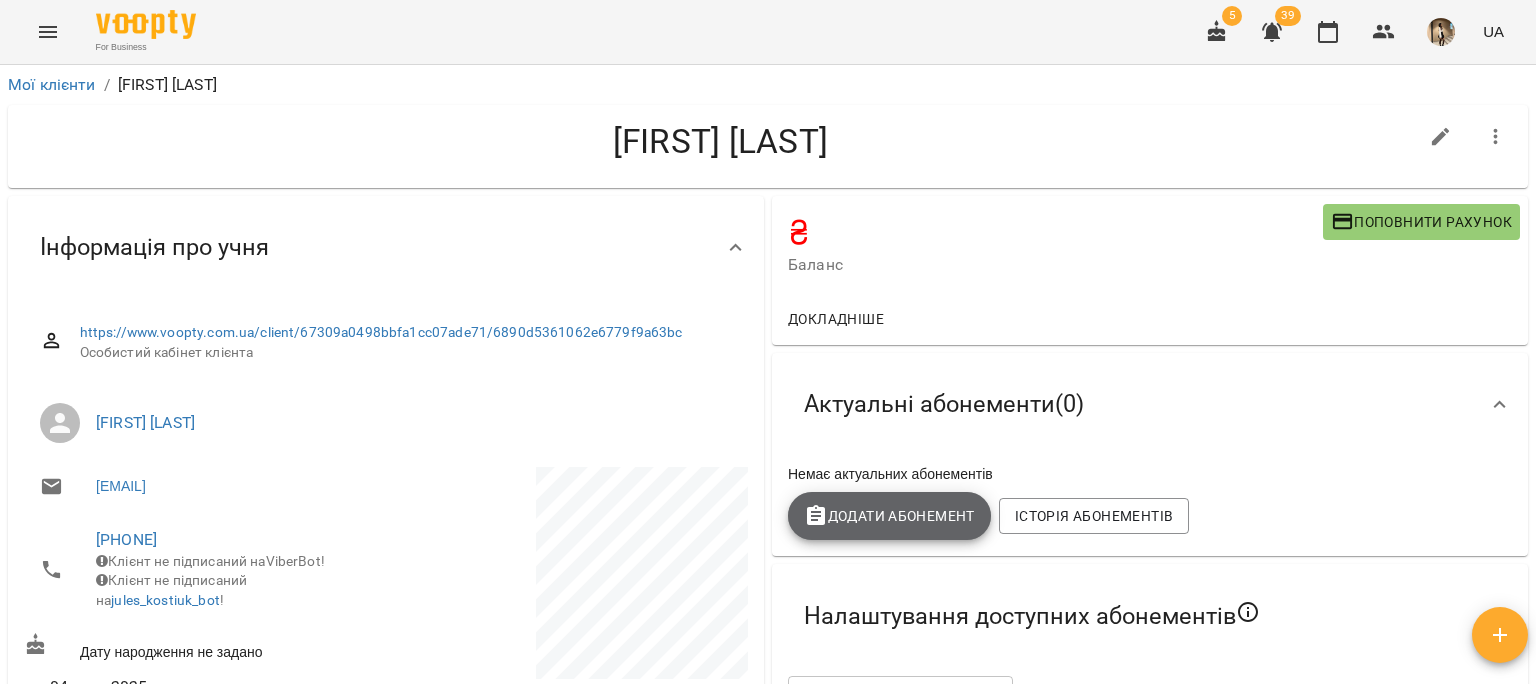 click on "Додати Абонемент" at bounding box center [889, 516] 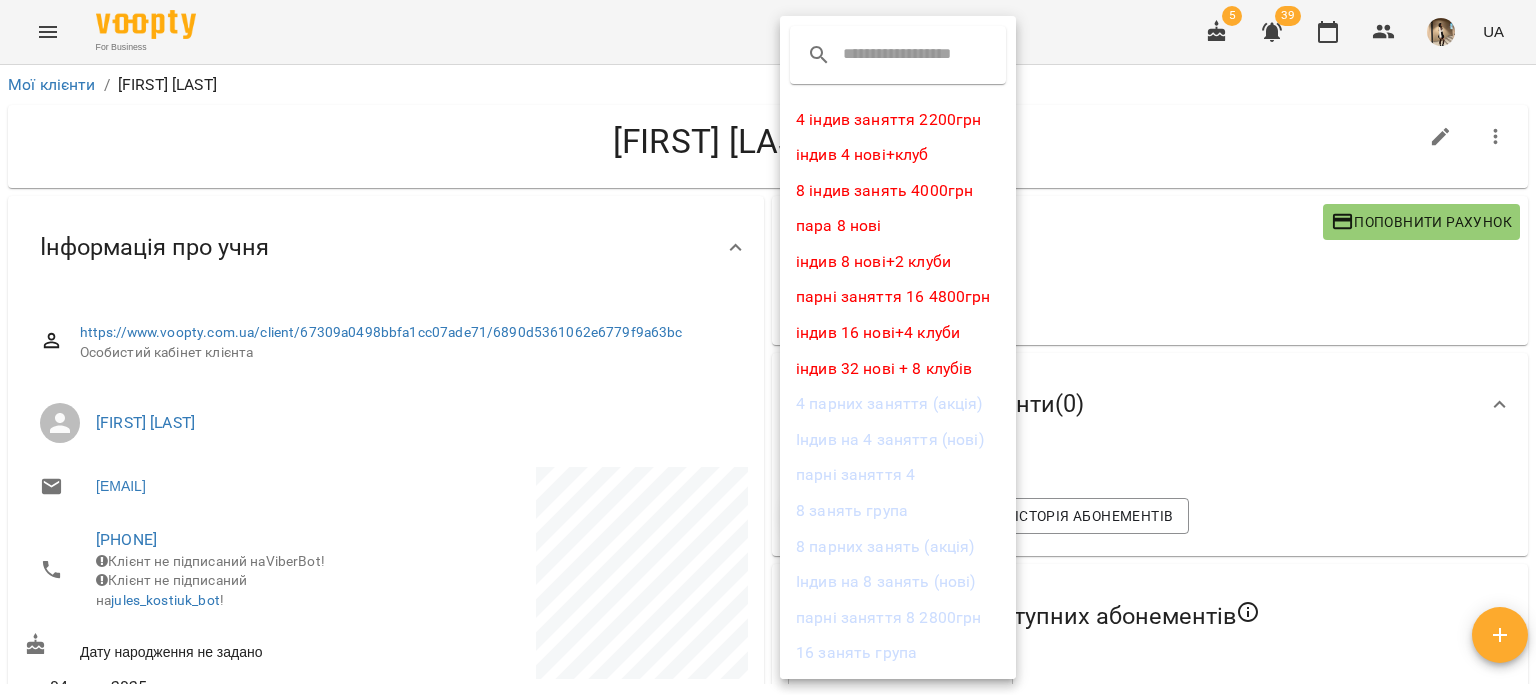 click at bounding box center (768, 347) 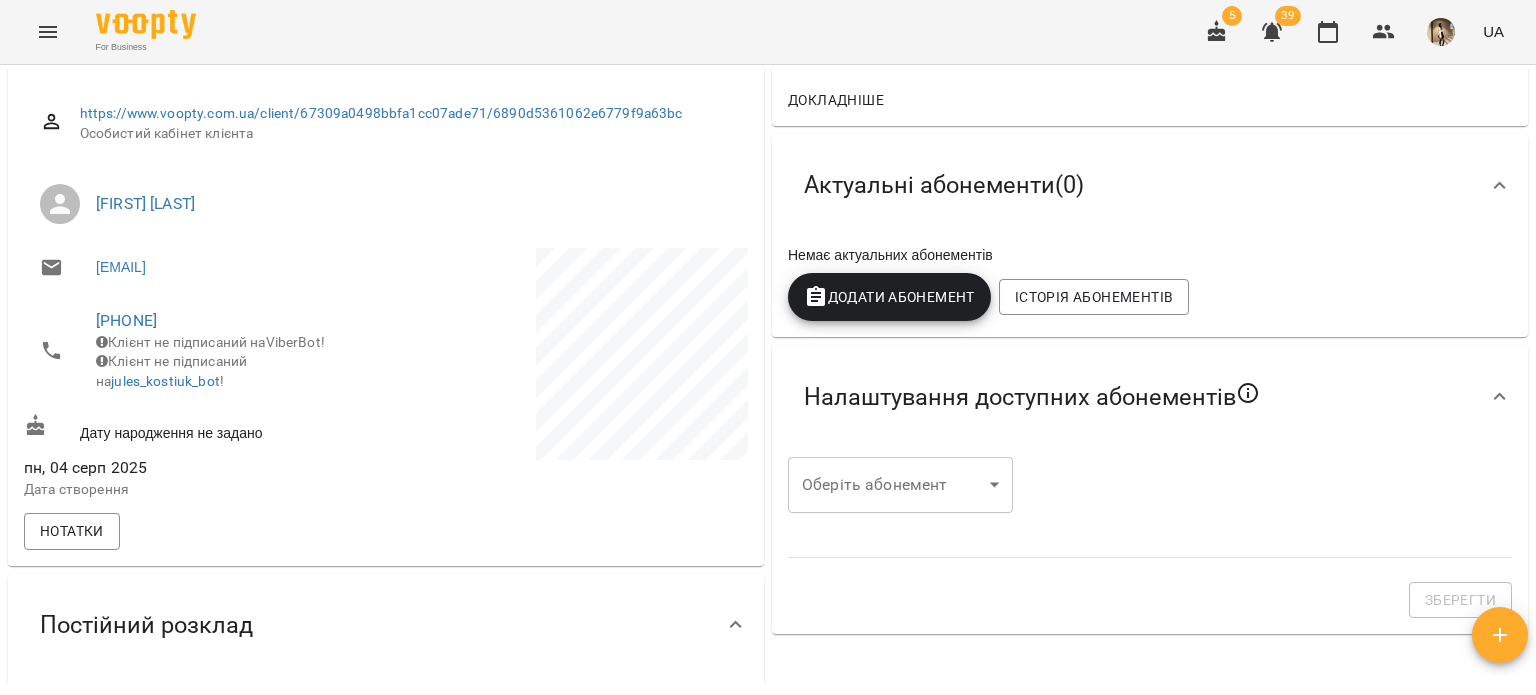scroll, scrollTop: 220, scrollLeft: 0, axis: vertical 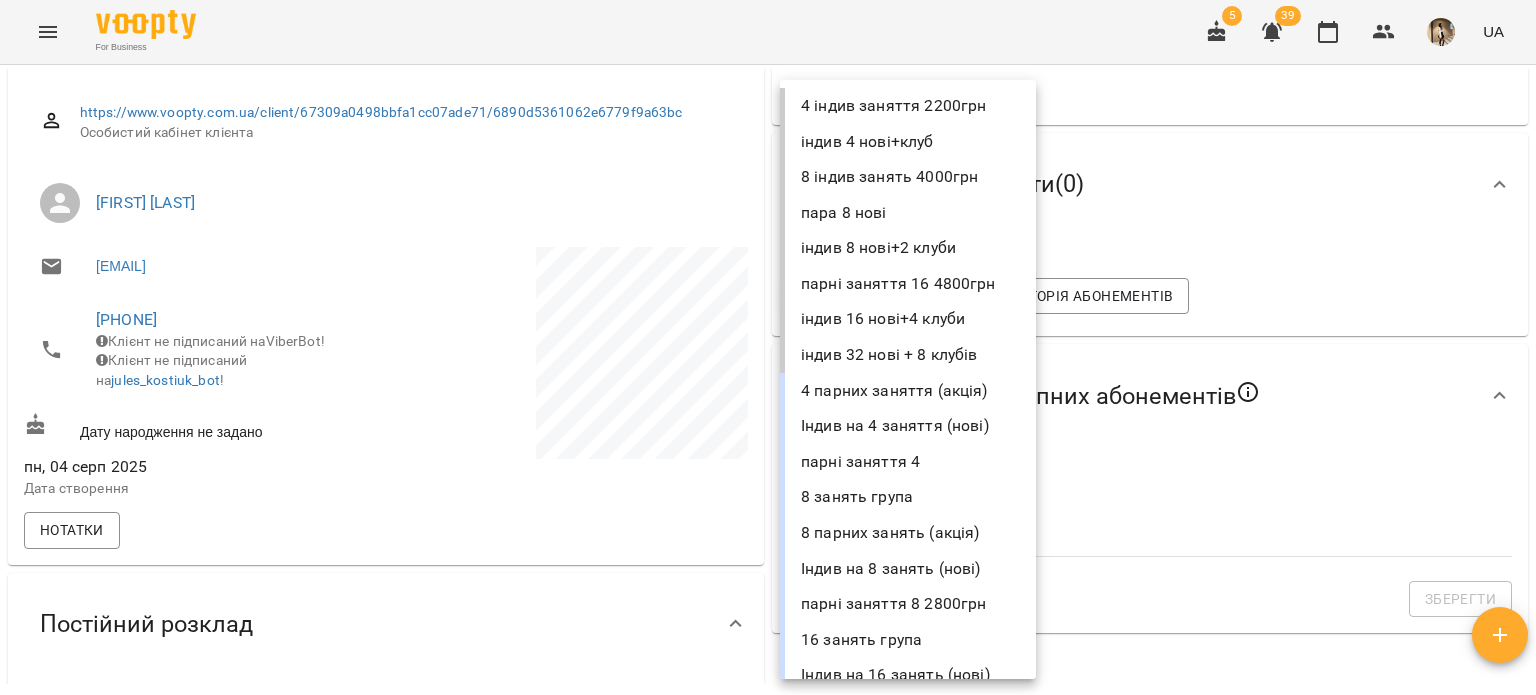 click on "For Business 5 39 UA Мої клієнти / Кучеренкова Соломія Кучеренкова Соломія ₴ Баланс Поповнити рахунок Докладніше Актуальні абонементи ( 0 ) Немає актуальних абонементів Додати Абонемент Історія абонементів Налаштування доступних абонементів Оберіть абонемент ​ Оберіть абонемент Зберегти Інформація про учня https://www.voopty.com.ua/client/67309a0498bbfa1cc07ade71/6890d5361062e6779f9a63bc Особистий кабінет клієнта Бодялова Ангеліна Анатоліївна   solomiiafunny@gmail.com +48731257035 Клієнт не підписаний на  ViberBot! Клієнт не підписаний на  jules_kostiuk_bot ! Дату народження не задано З" at bounding box center (768, 380) 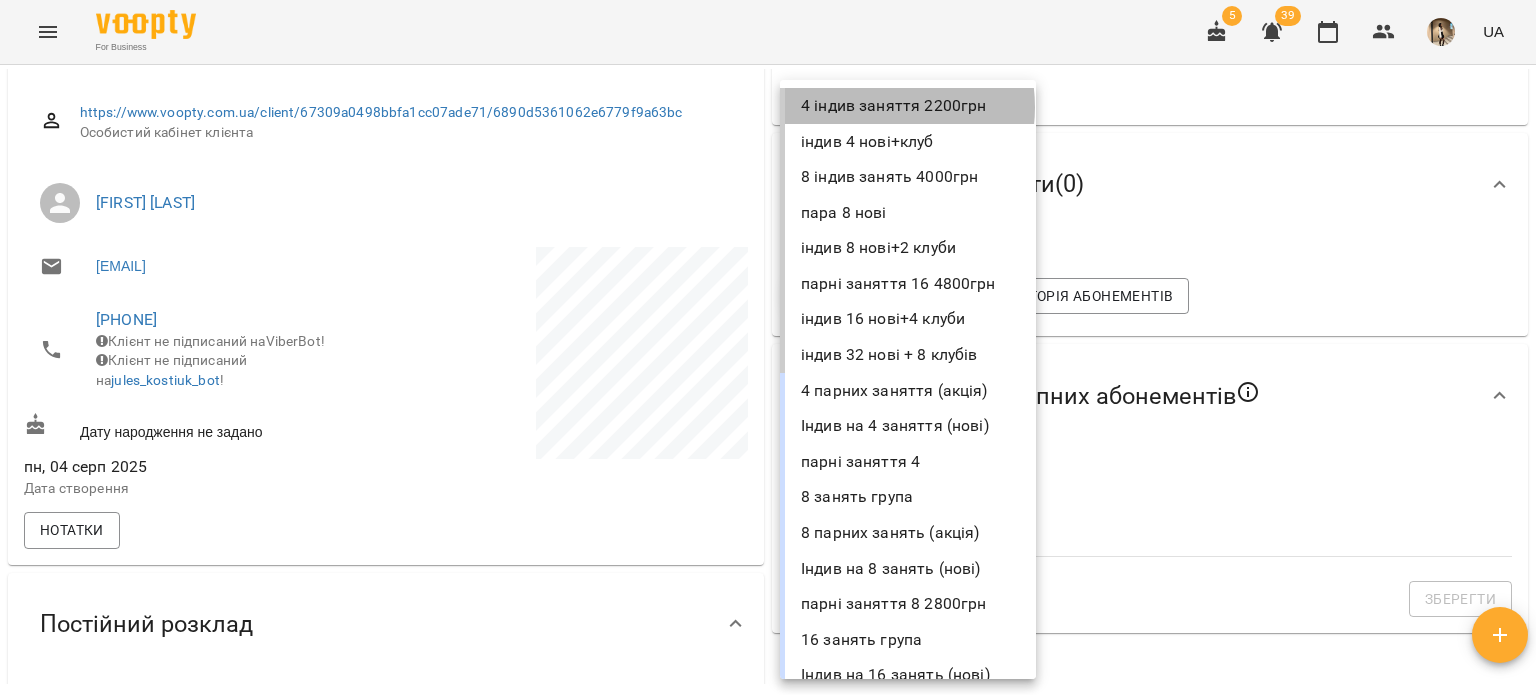 click on "4 індив заняття 2200грн" at bounding box center (908, 106) 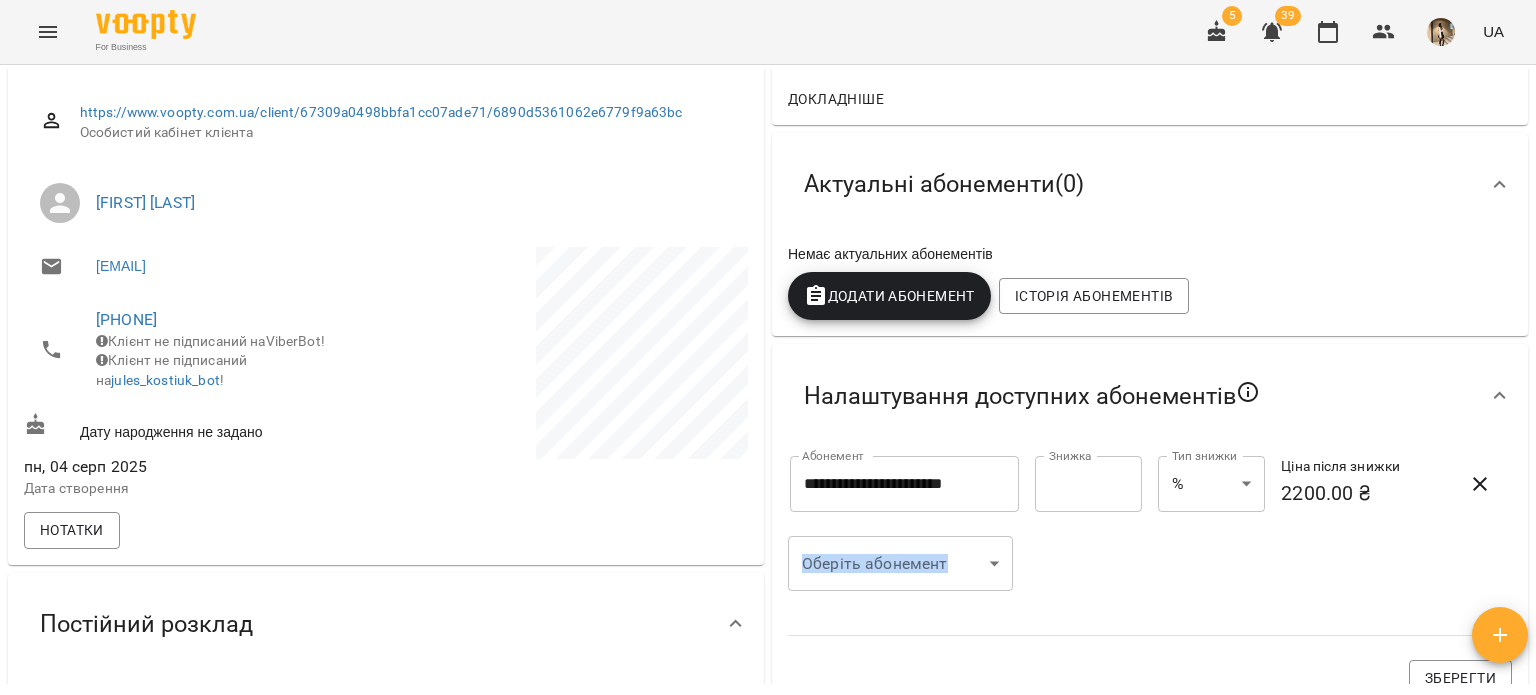 drag, startPoint x: 840, startPoint y: 533, endPoint x: 862, endPoint y: 571, distance: 43.908997 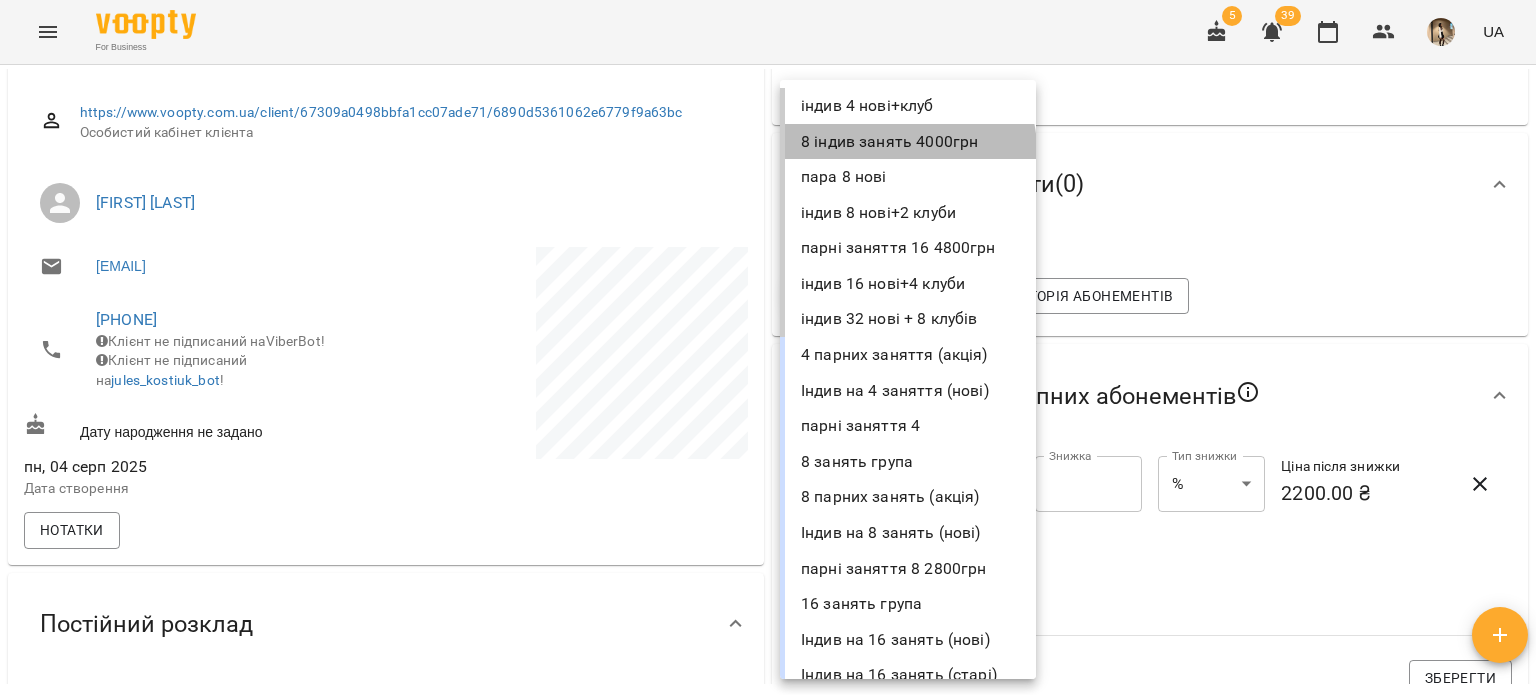 click on "8 індив занять 4000грн" at bounding box center [908, 142] 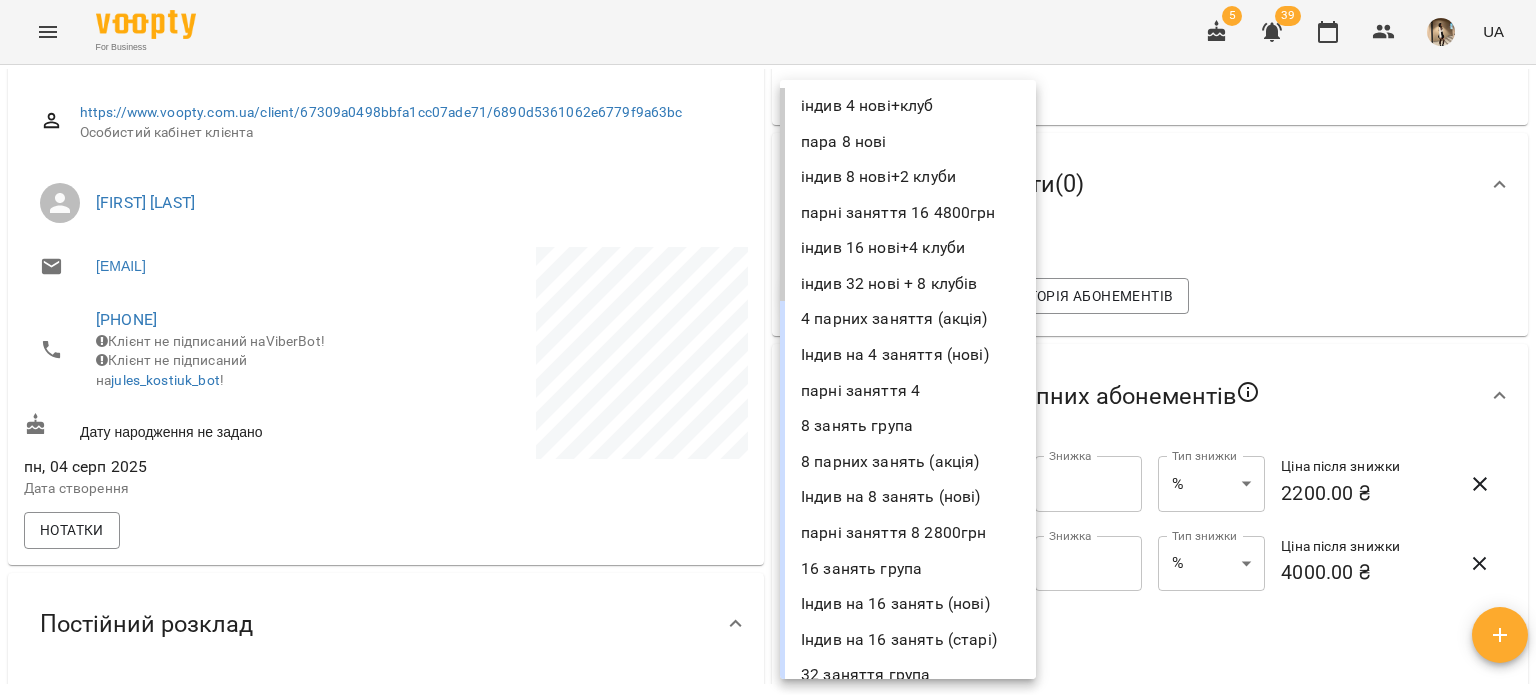 click on "**********" at bounding box center [768, 380] 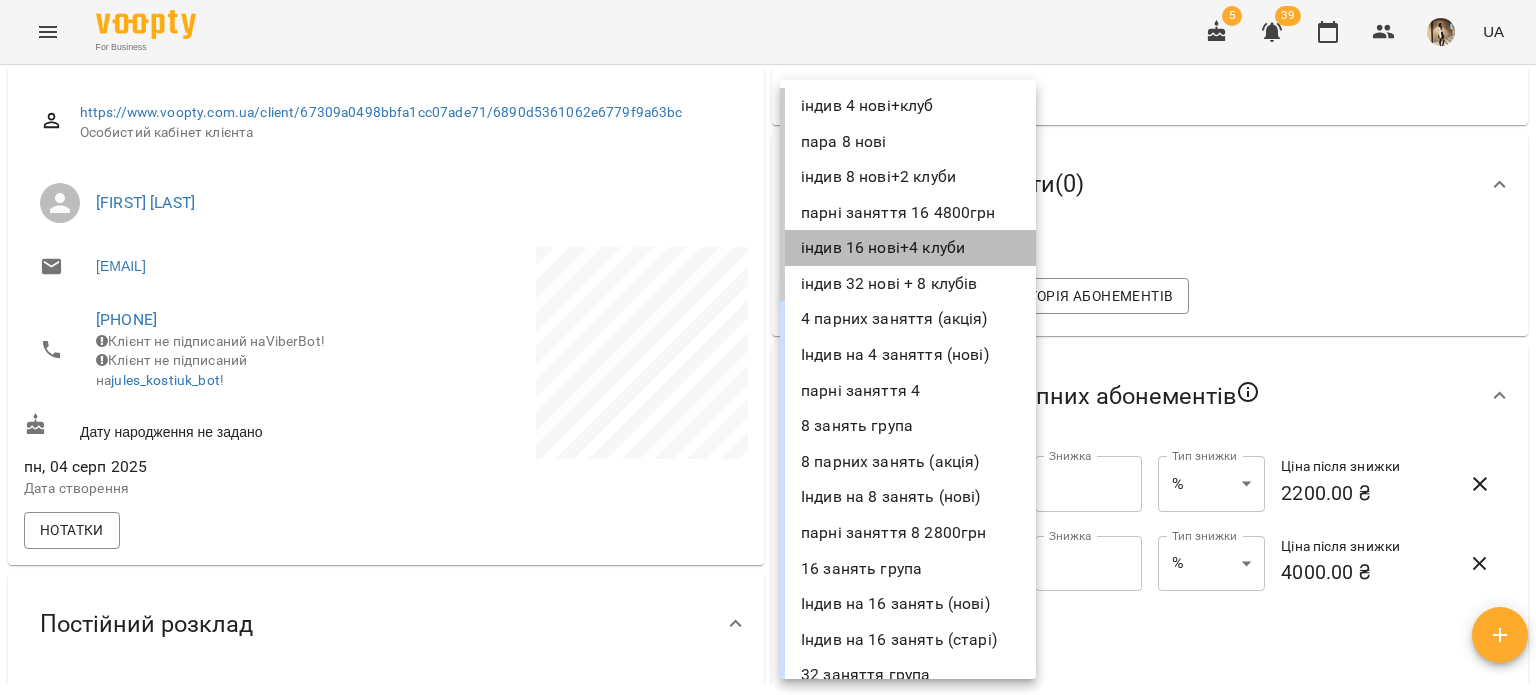 click on "індив 16 нові+4 клуби" at bounding box center (908, 248) 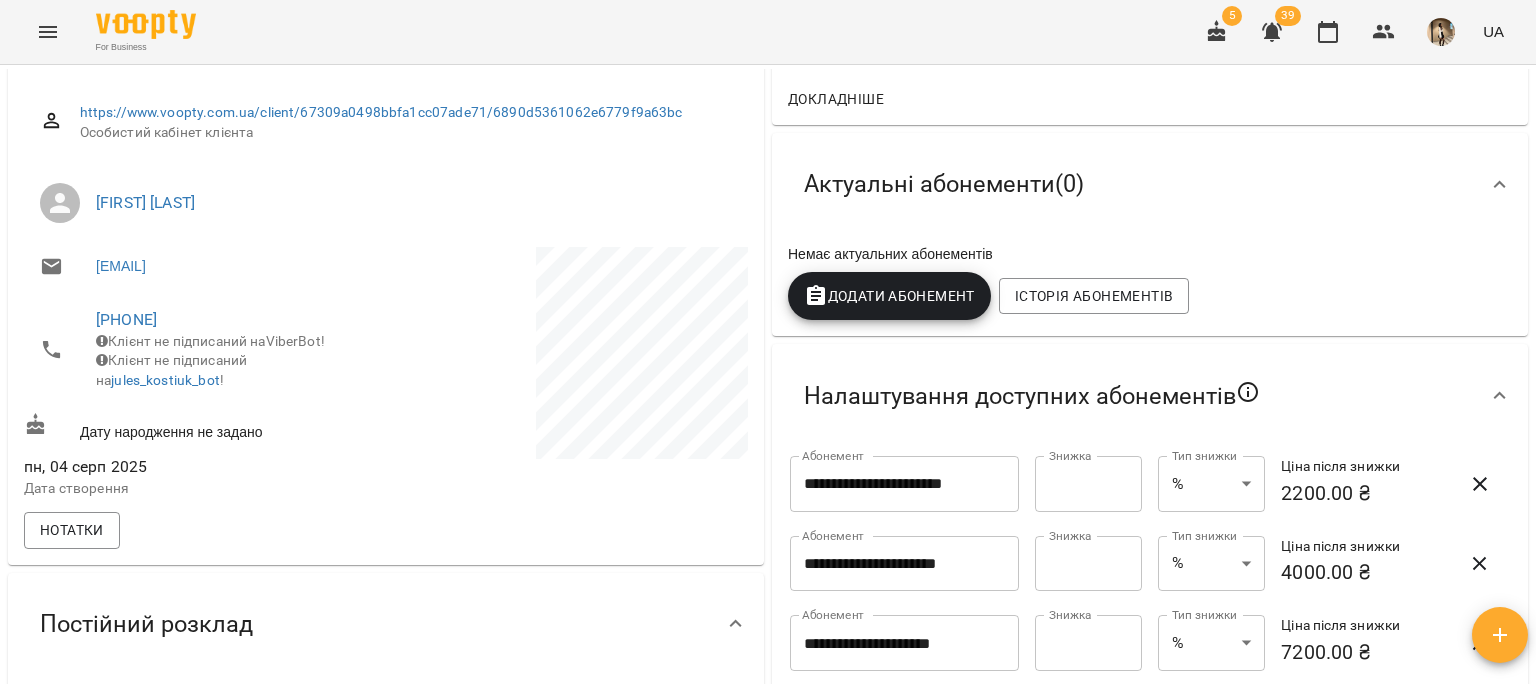 scroll, scrollTop: 568, scrollLeft: 0, axis: vertical 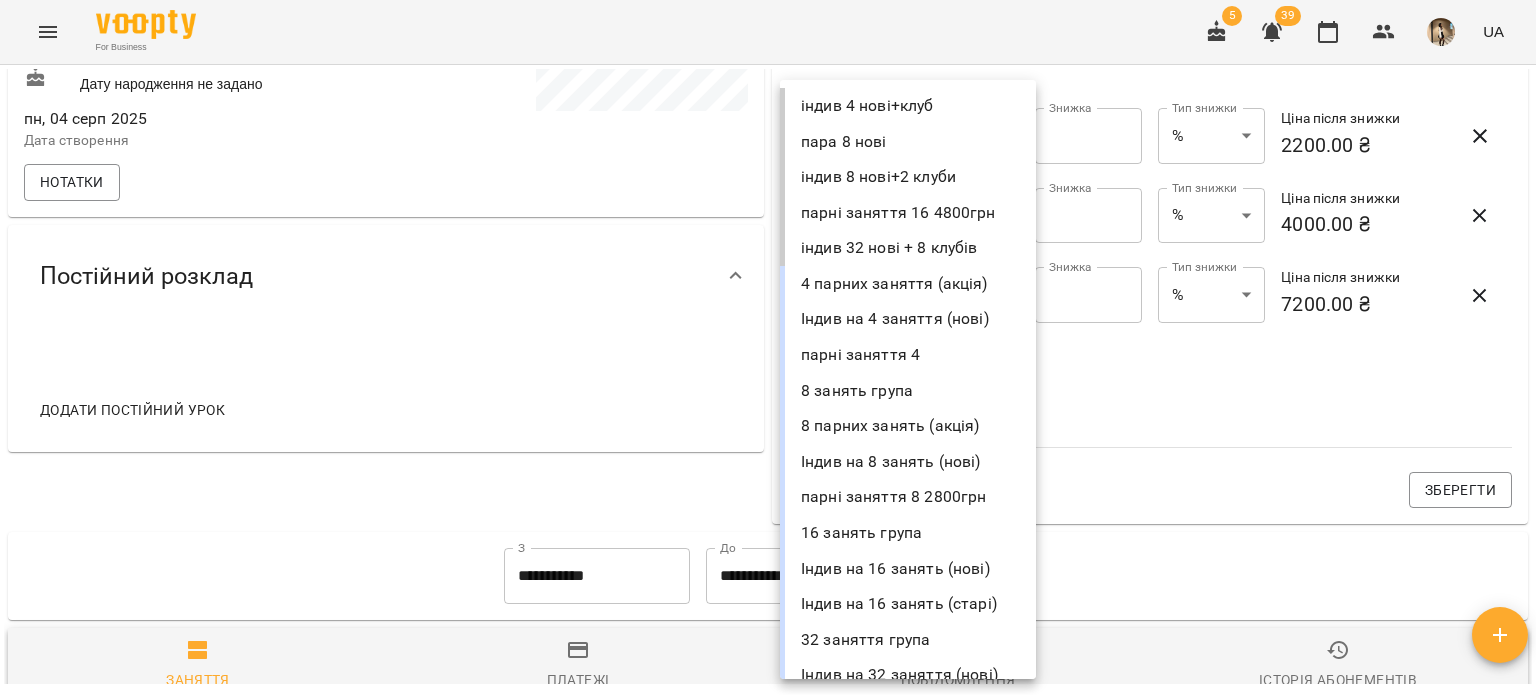 click on "**********" at bounding box center (768, 380) 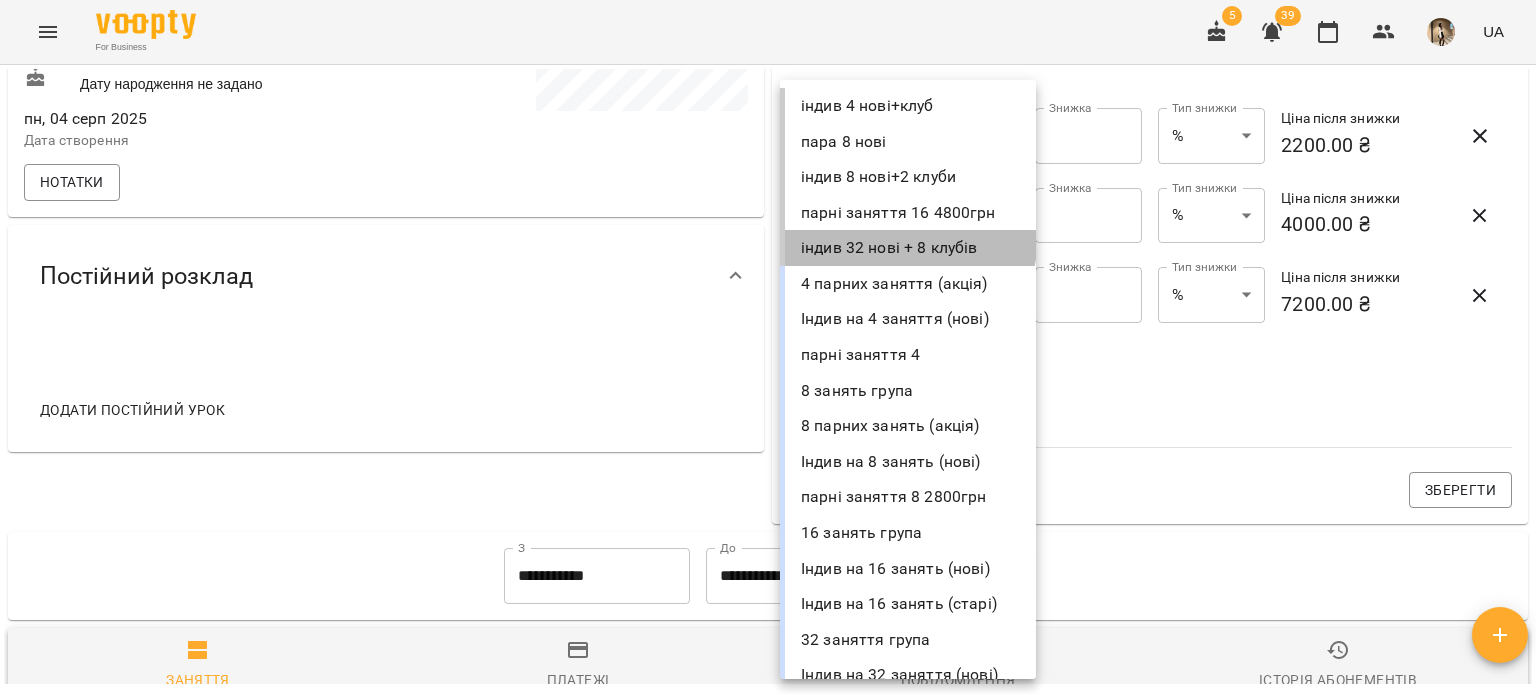 click on "індив 32 нові + 8 клубів" at bounding box center [908, 248] 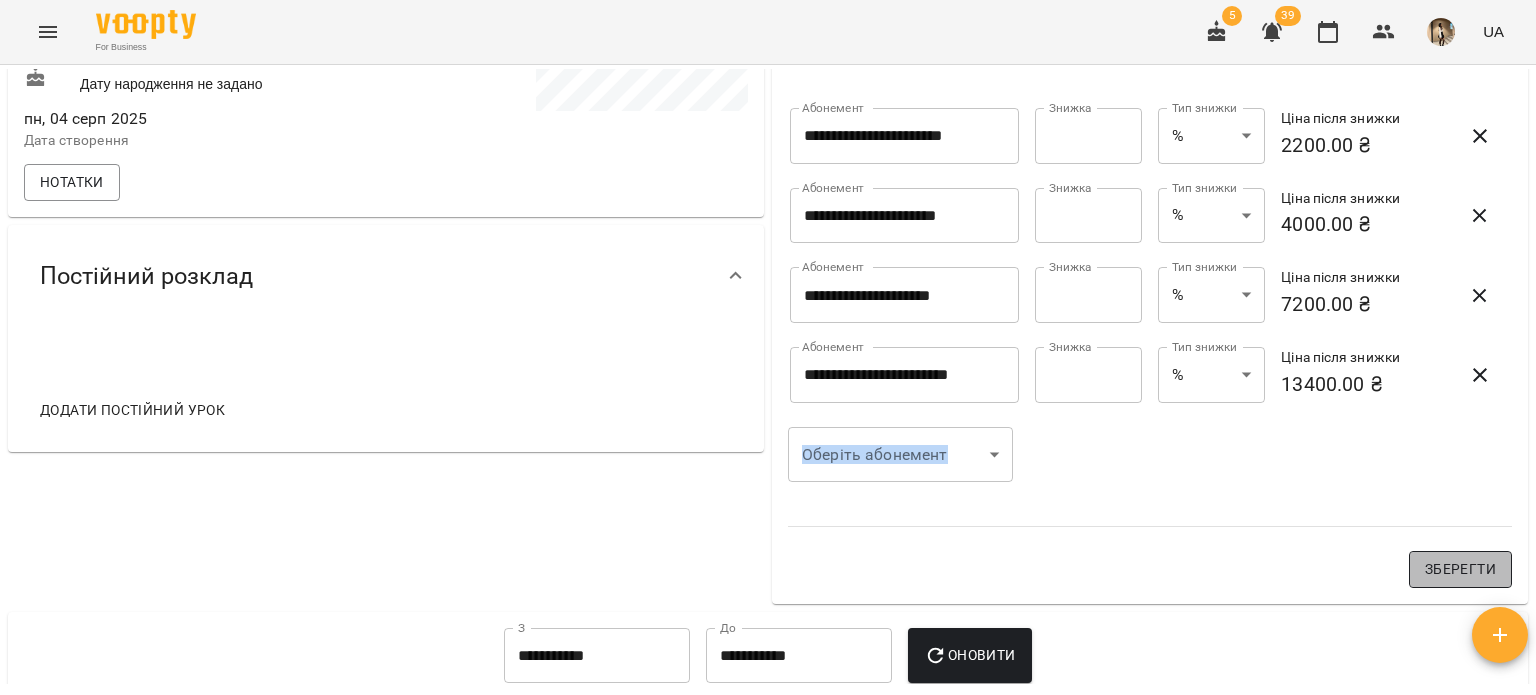 click on "Зберегти" at bounding box center [1460, 569] 